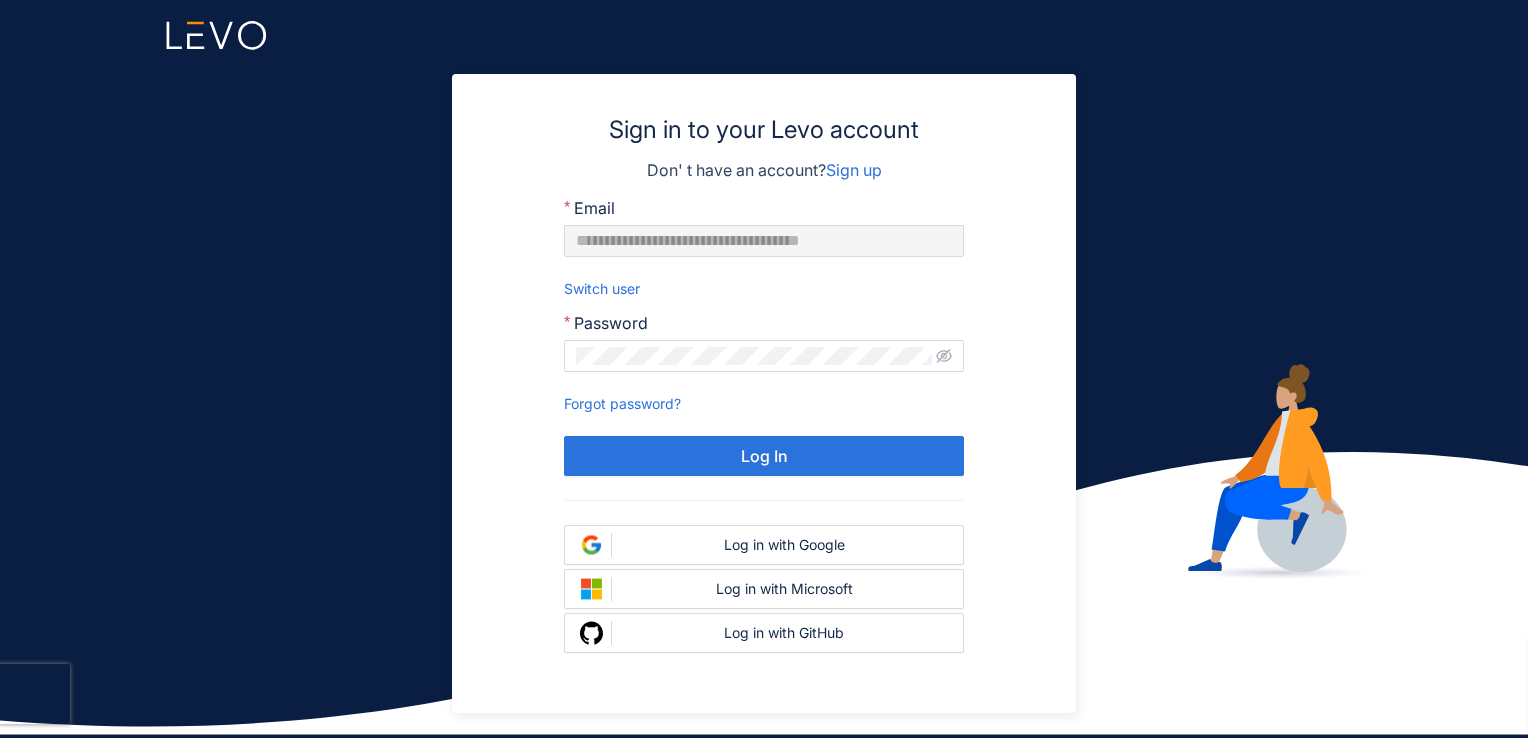 scroll, scrollTop: 0, scrollLeft: 0, axis: both 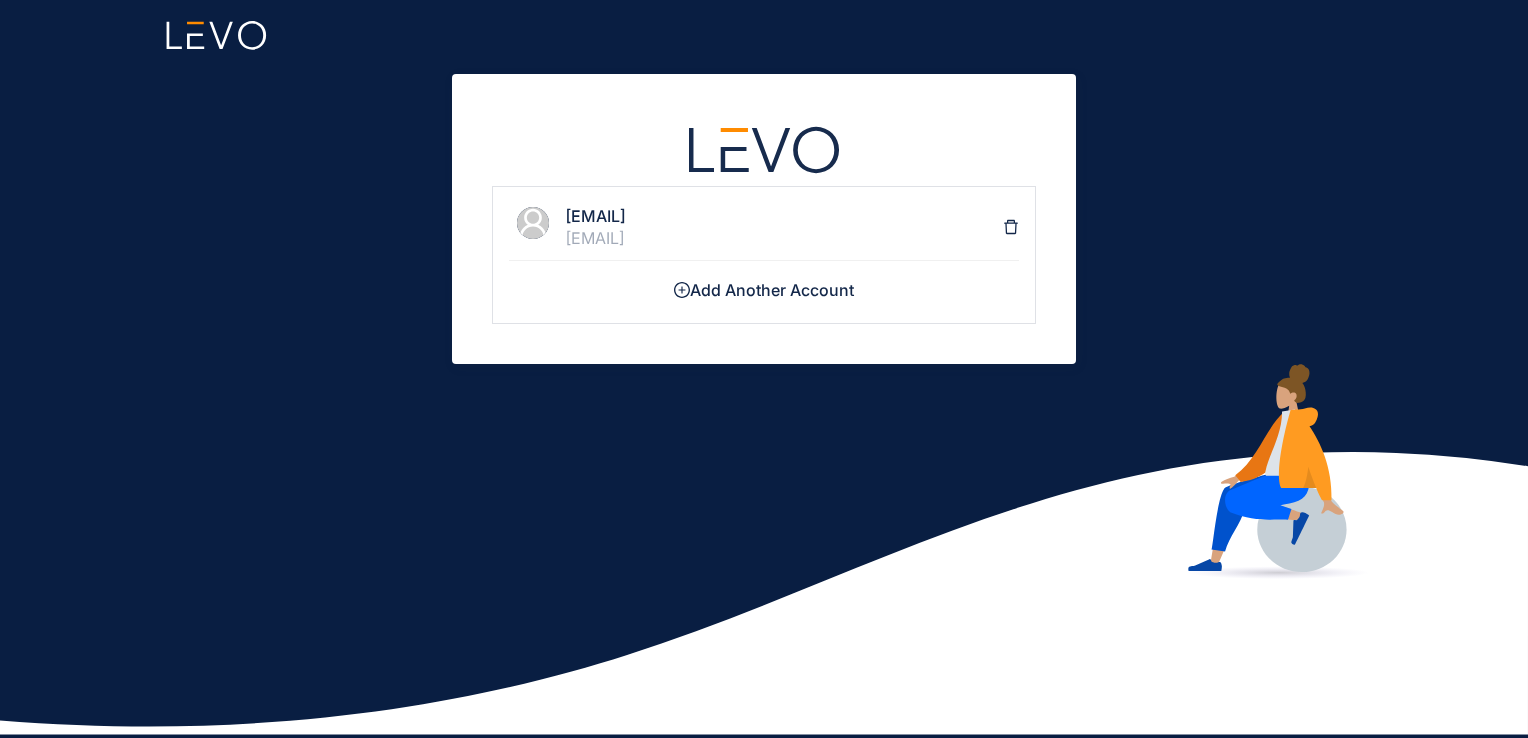 click on "[EMAIL]" at bounding box center [784, 238] 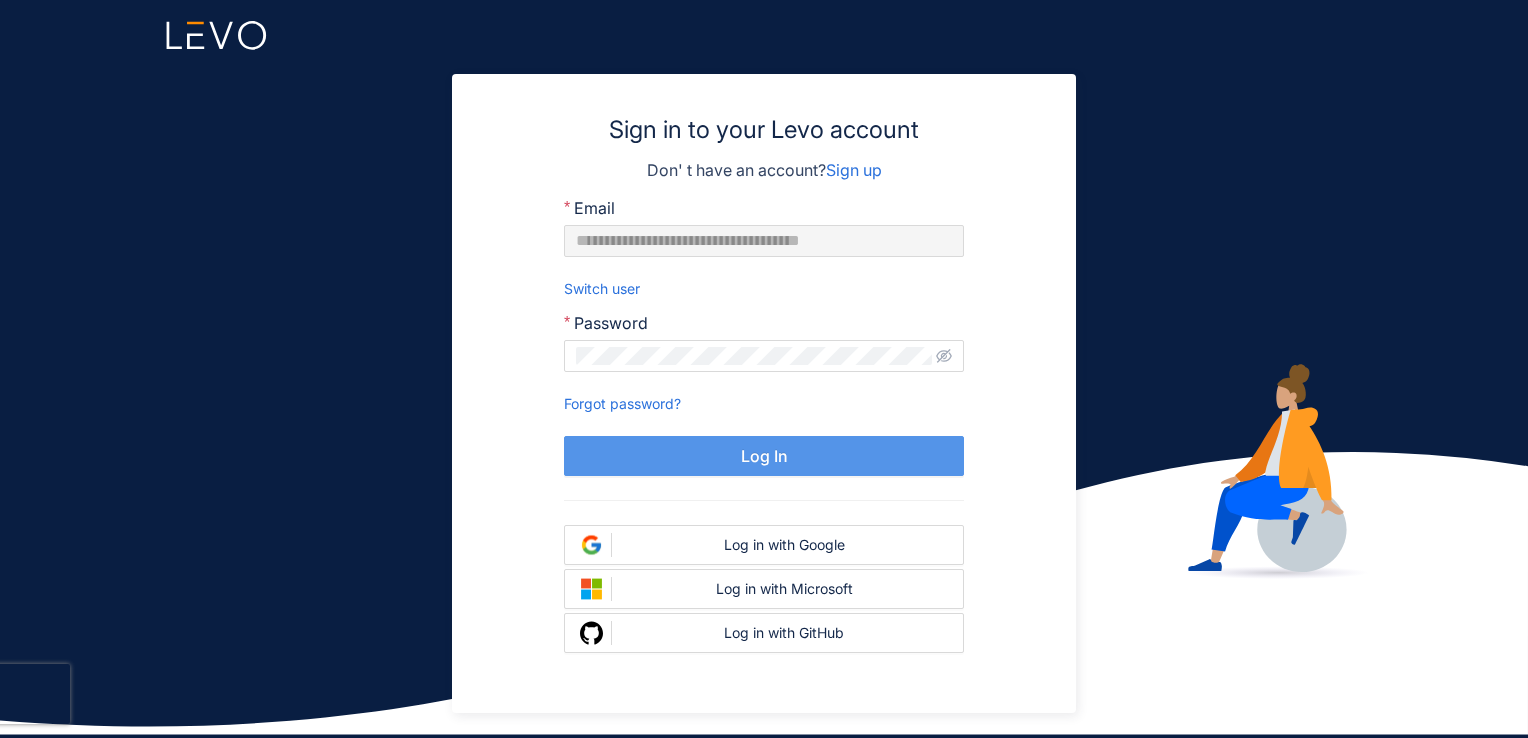 click on "Log In" at bounding box center (764, 456) 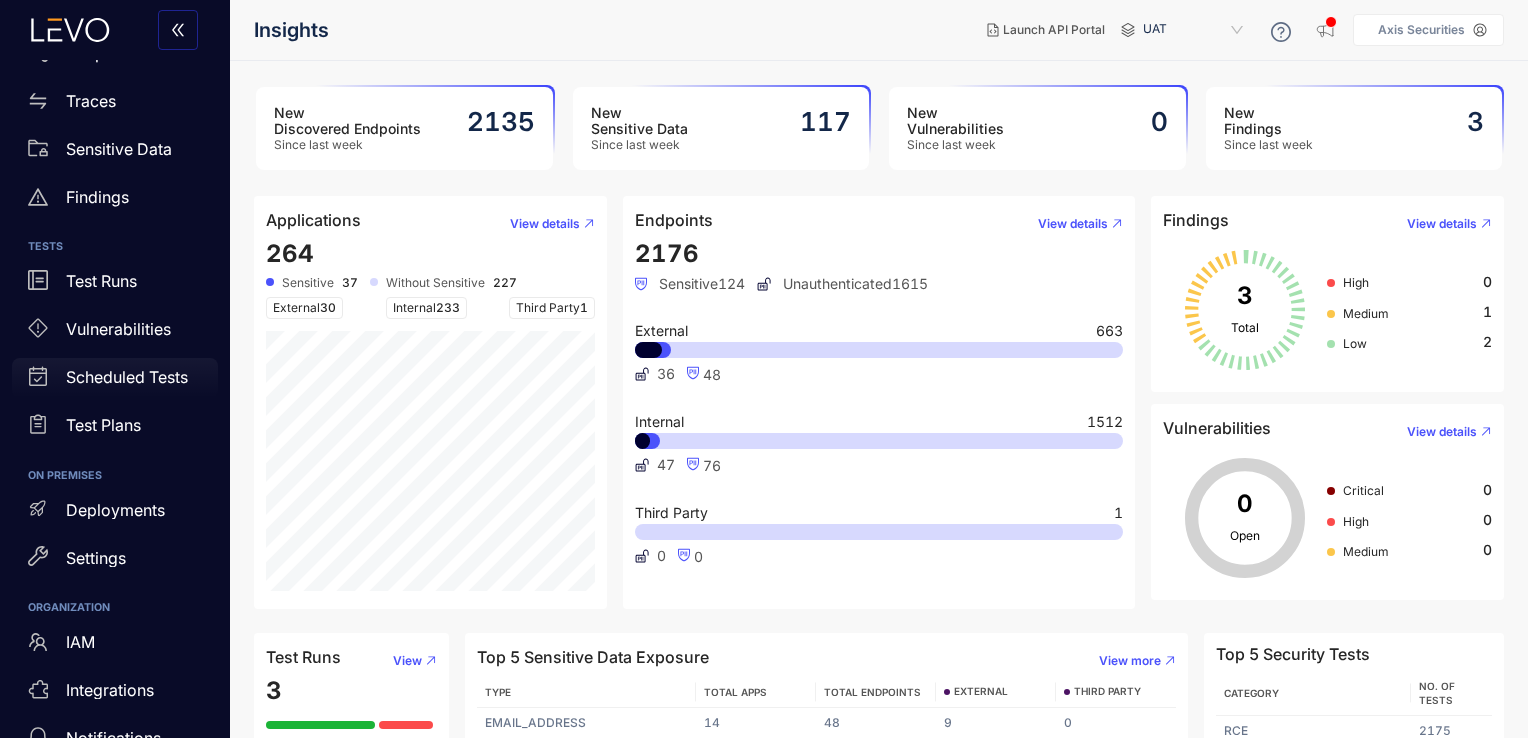 scroll, scrollTop: 184, scrollLeft: 0, axis: vertical 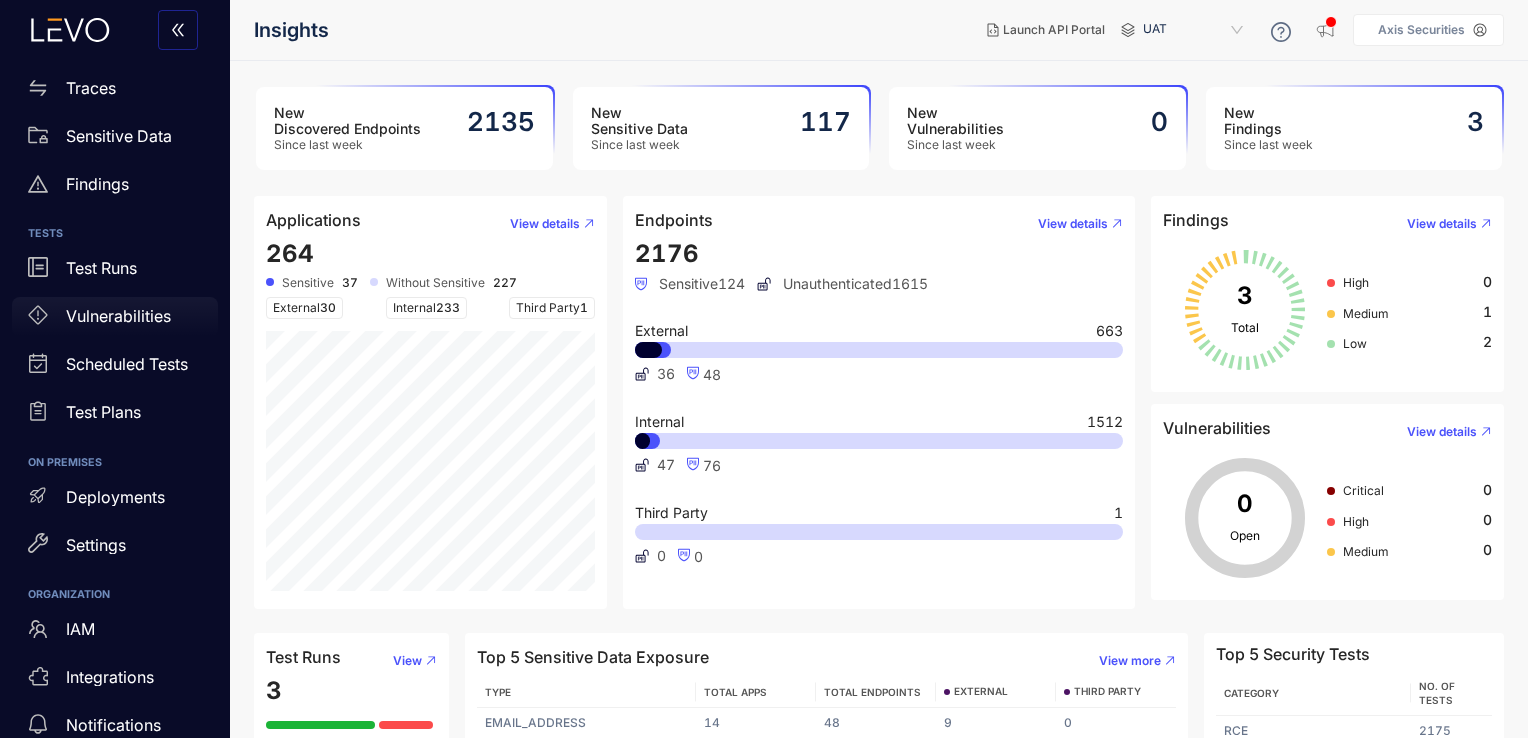 click on "Vulnerabilities" at bounding box center (118, 316) 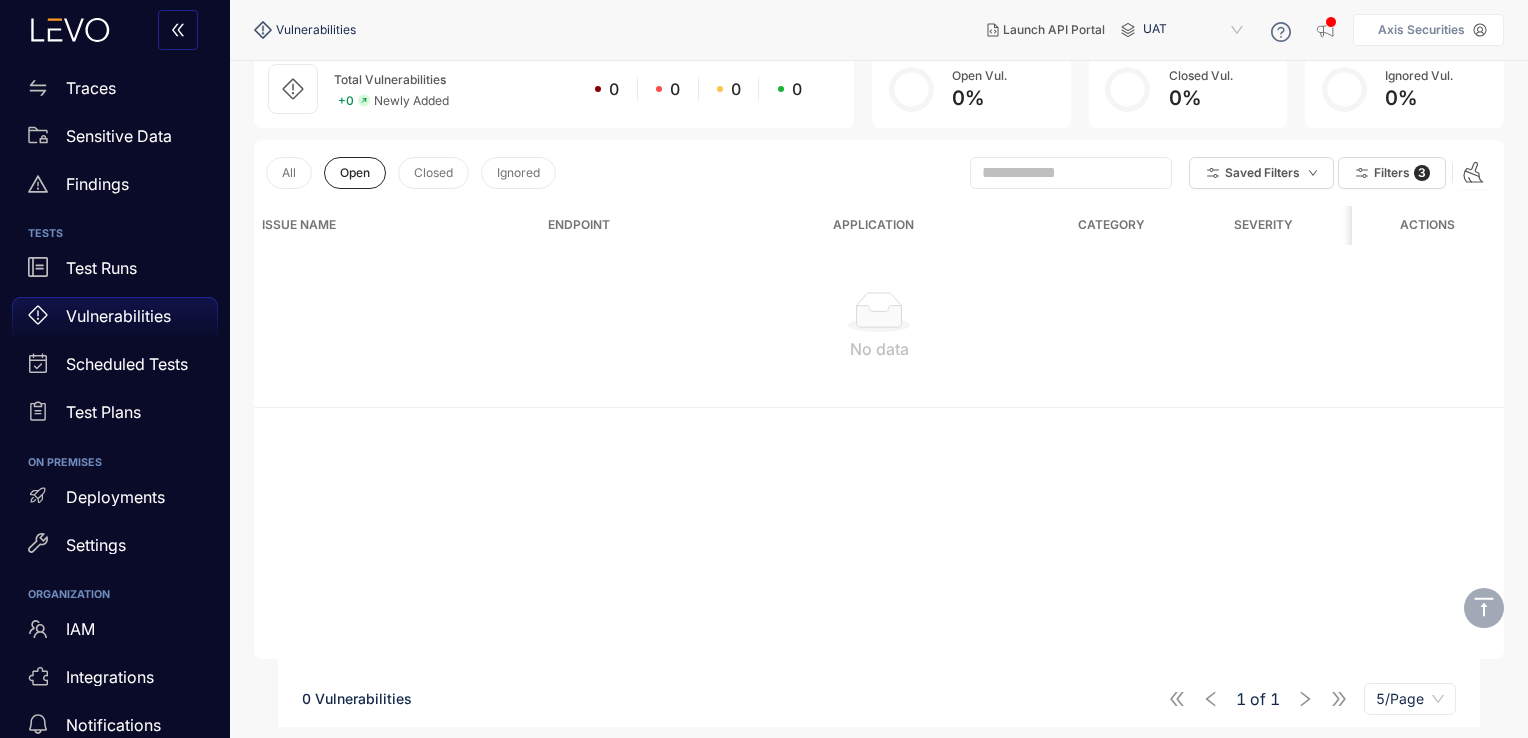 scroll, scrollTop: 0, scrollLeft: 0, axis: both 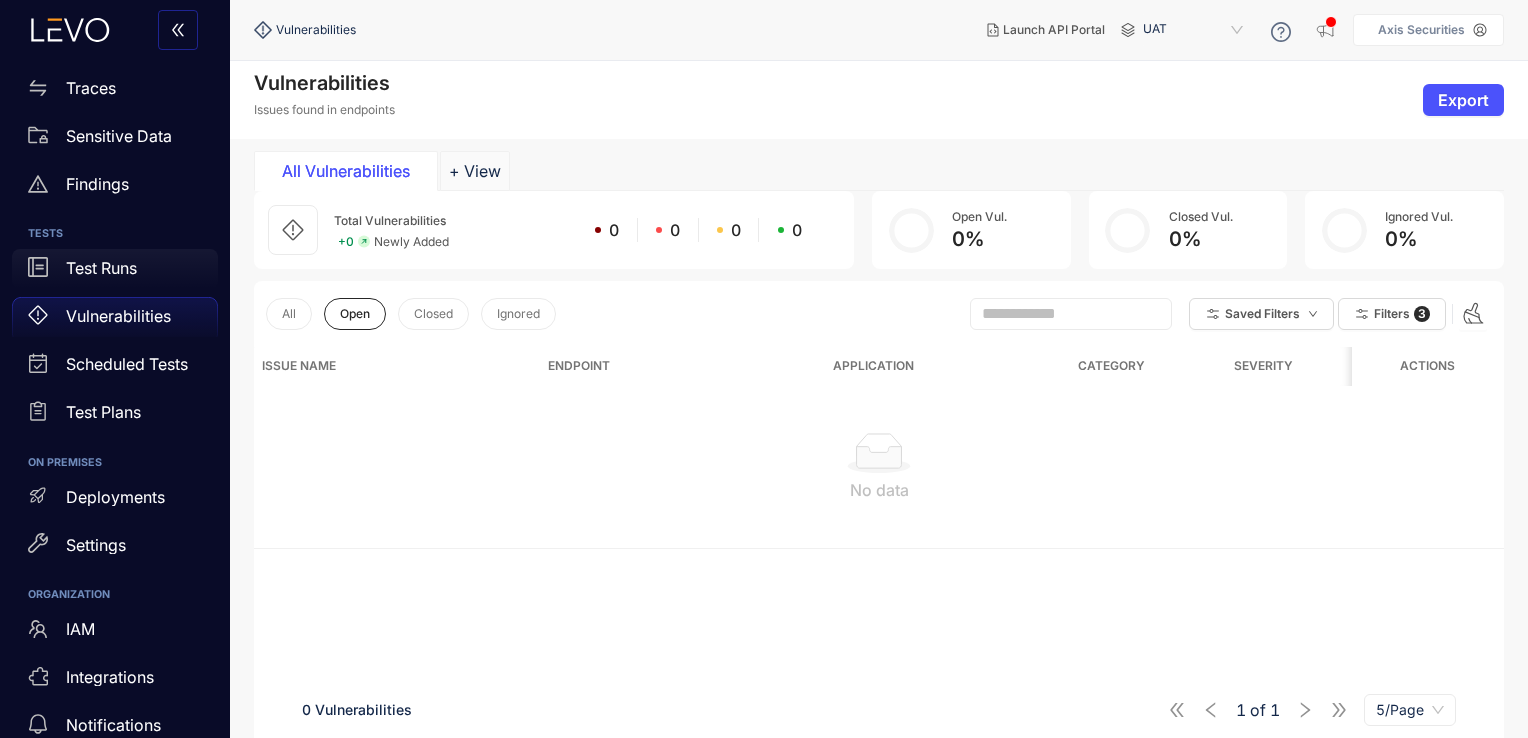 click on "Test Runs" at bounding box center [115, 269] 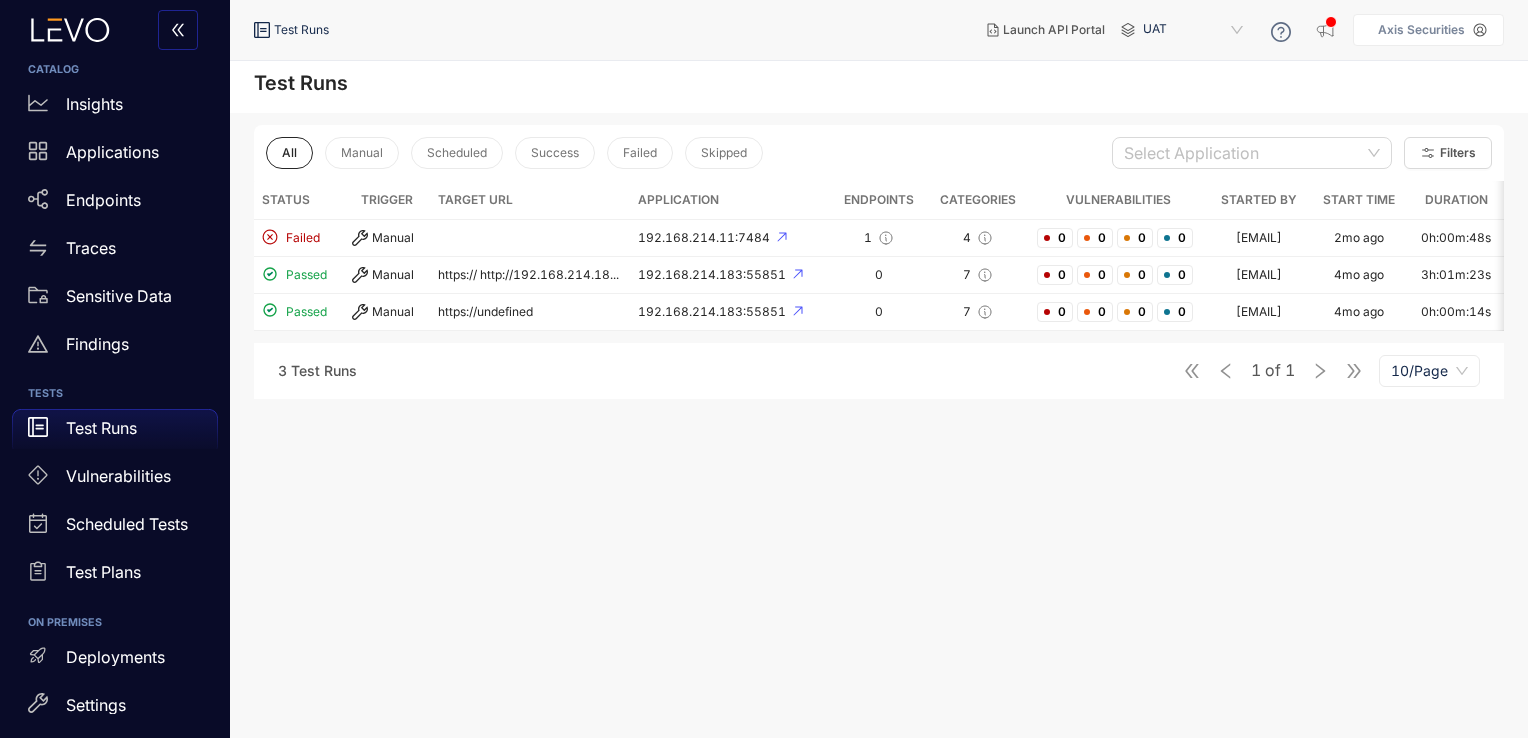 scroll, scrollTop: 0, scrollLeft: 0, axis: both 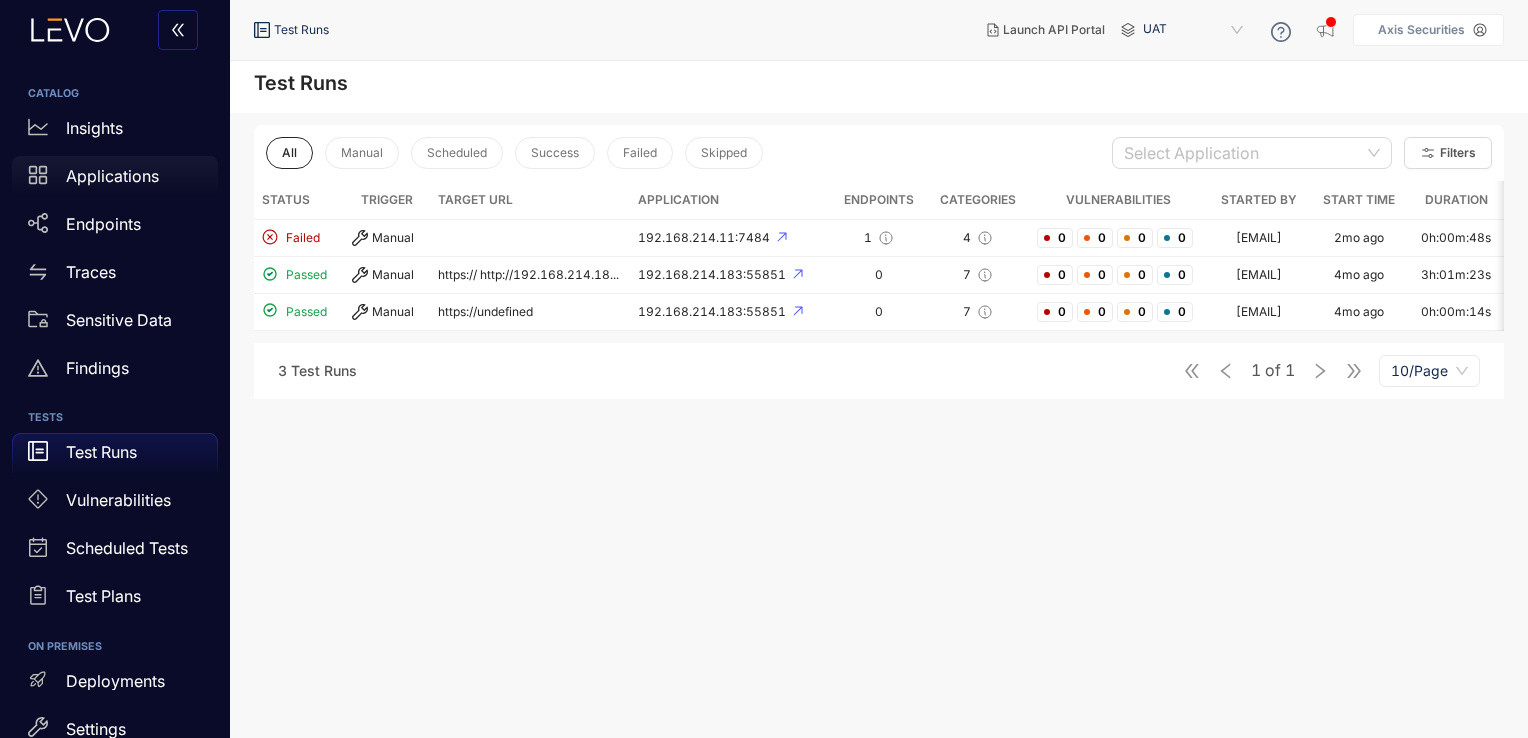 click on "Applications" at bounding box center [112, 176] 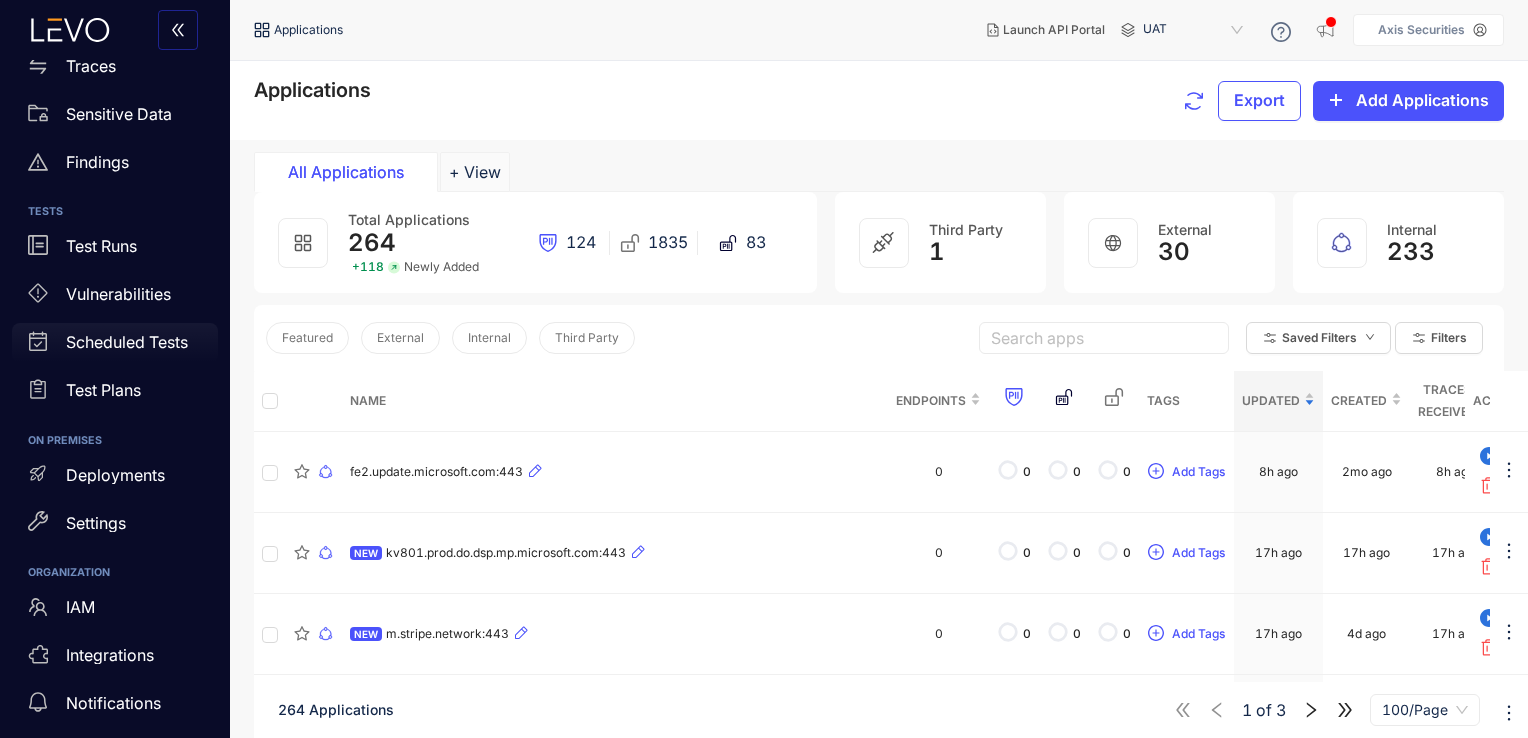 scroll, scrollTop: 211, scrollLeft: 0, axis: vertical 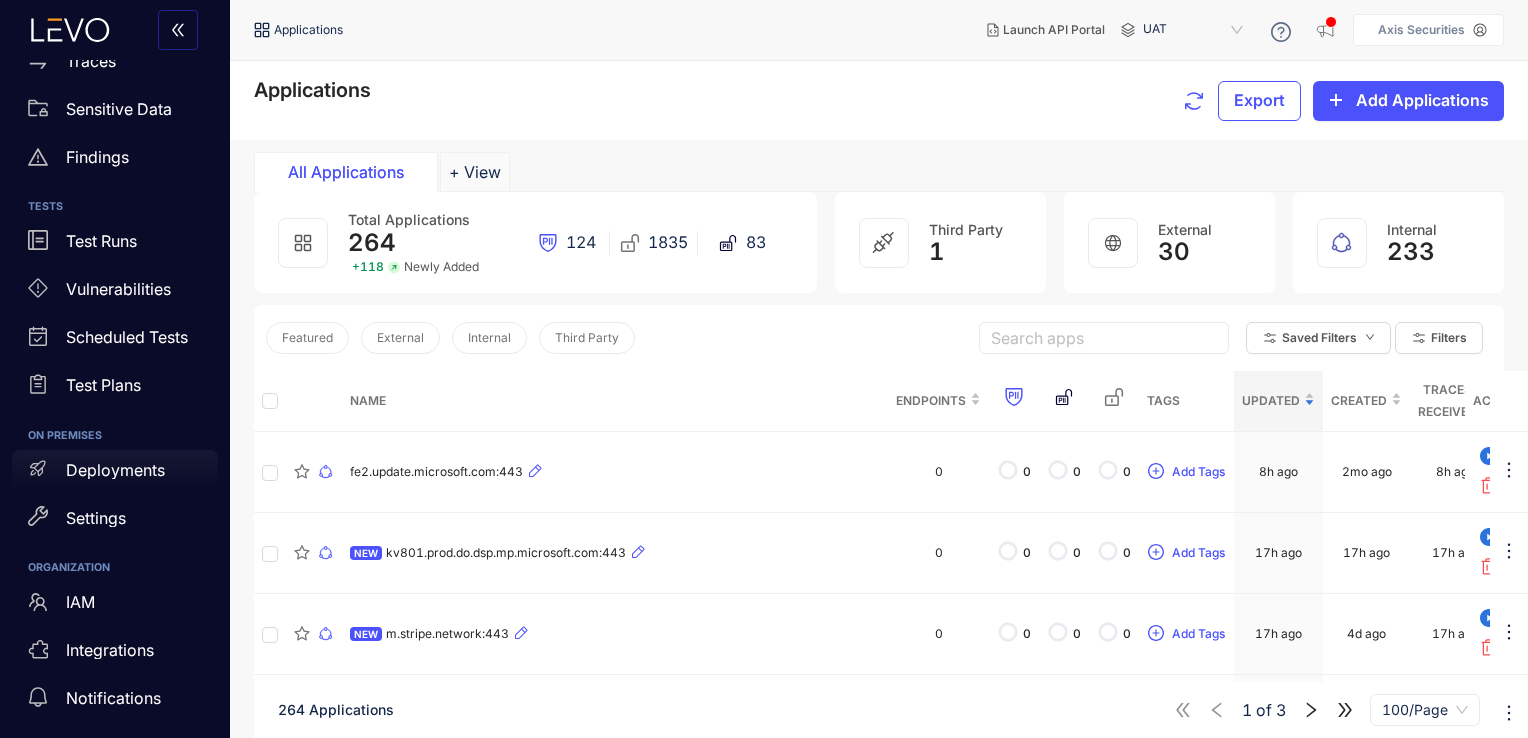 click on "Deployments" at bounding box center [115, 470] 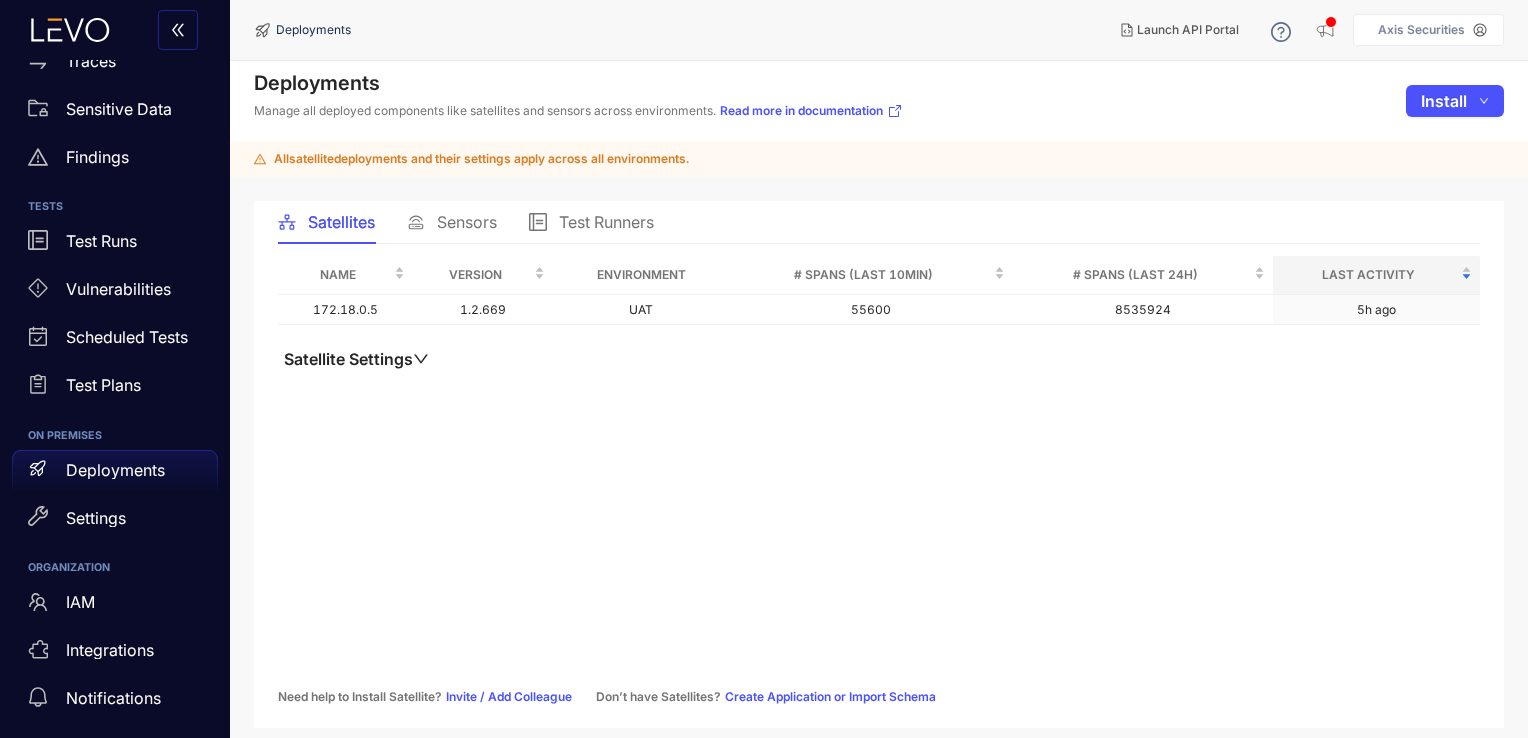click on "Sensors" at bounding box center [467, 222] 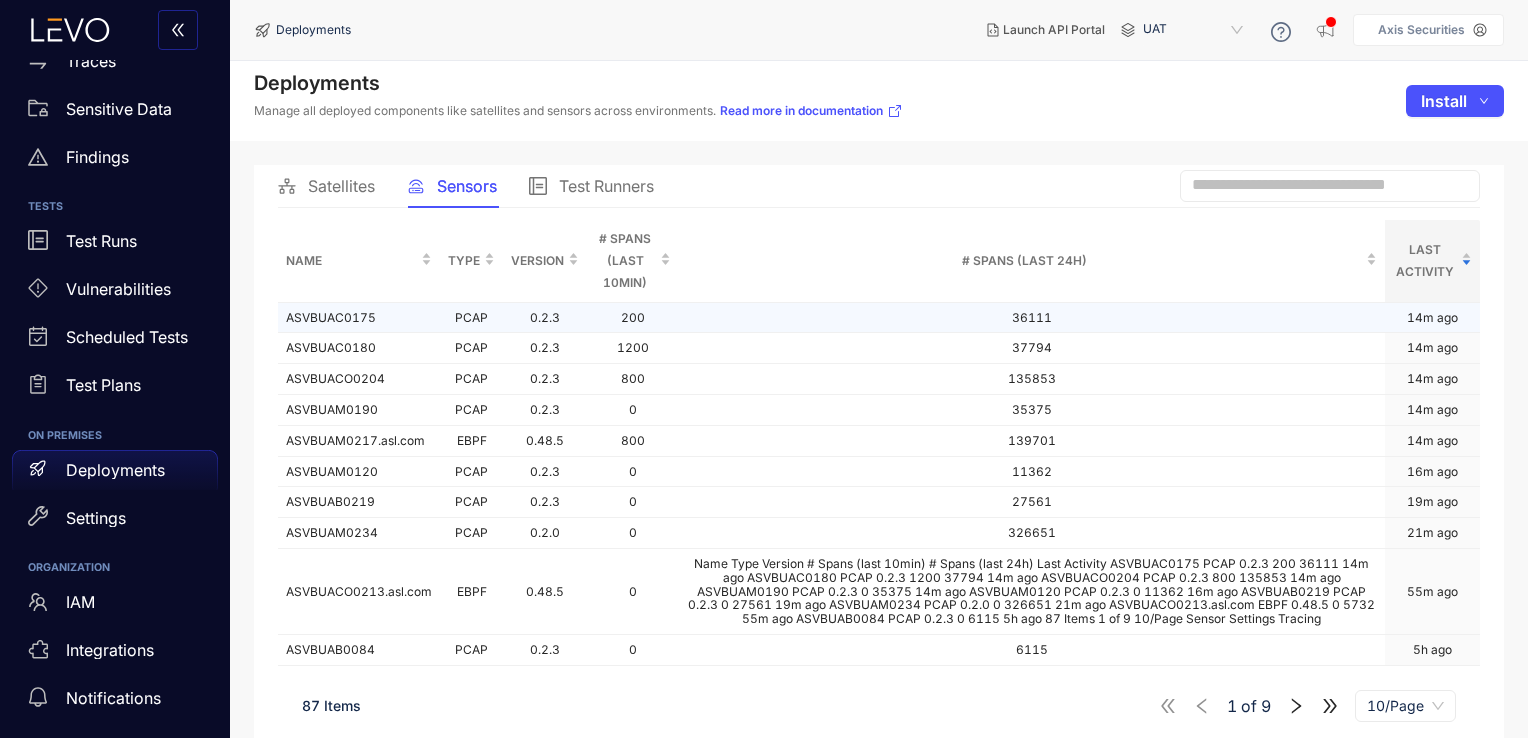 click on "ASVBUAC0175" at bounding box center (359, 318) 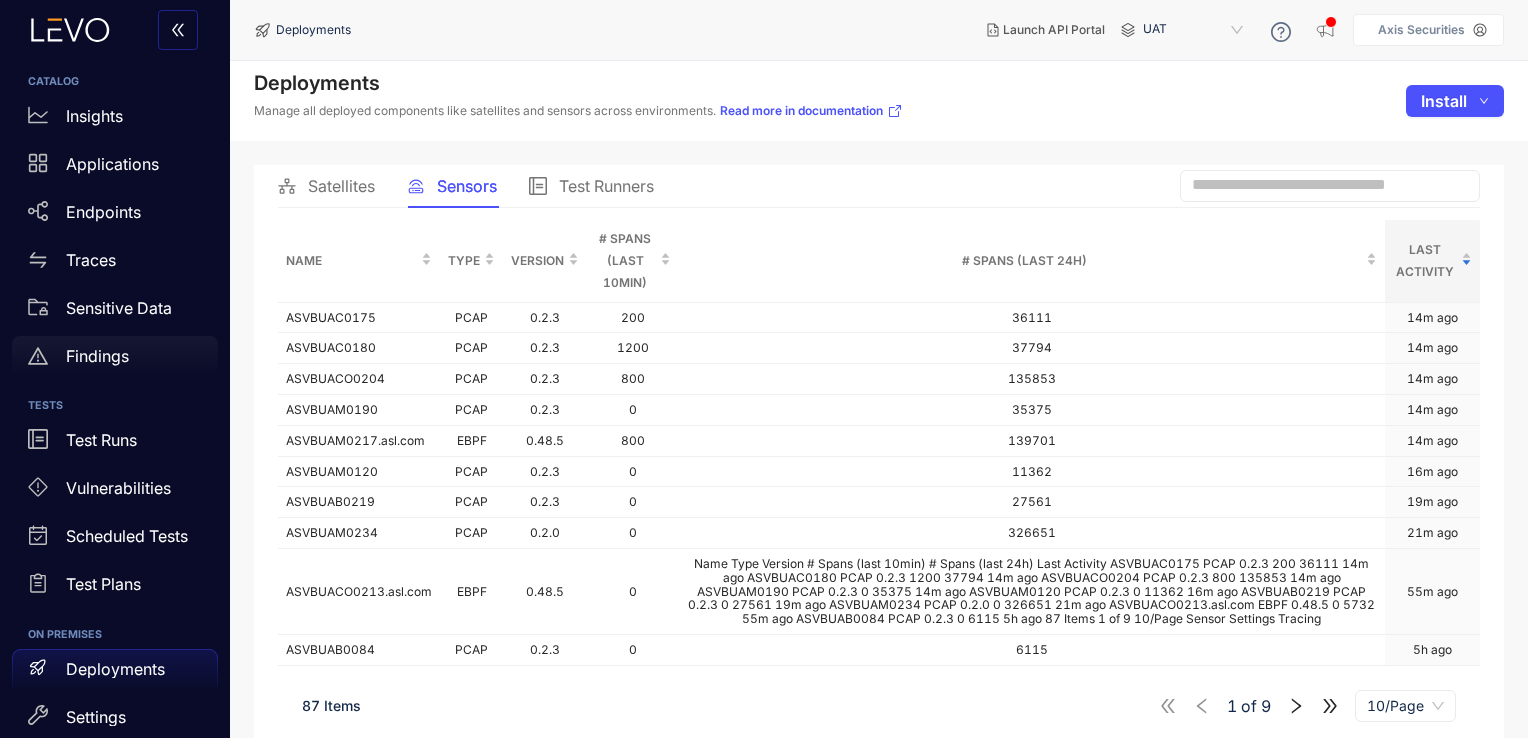 scroll, scrollTop: 11, scrollLeft: 0, axis: vertical 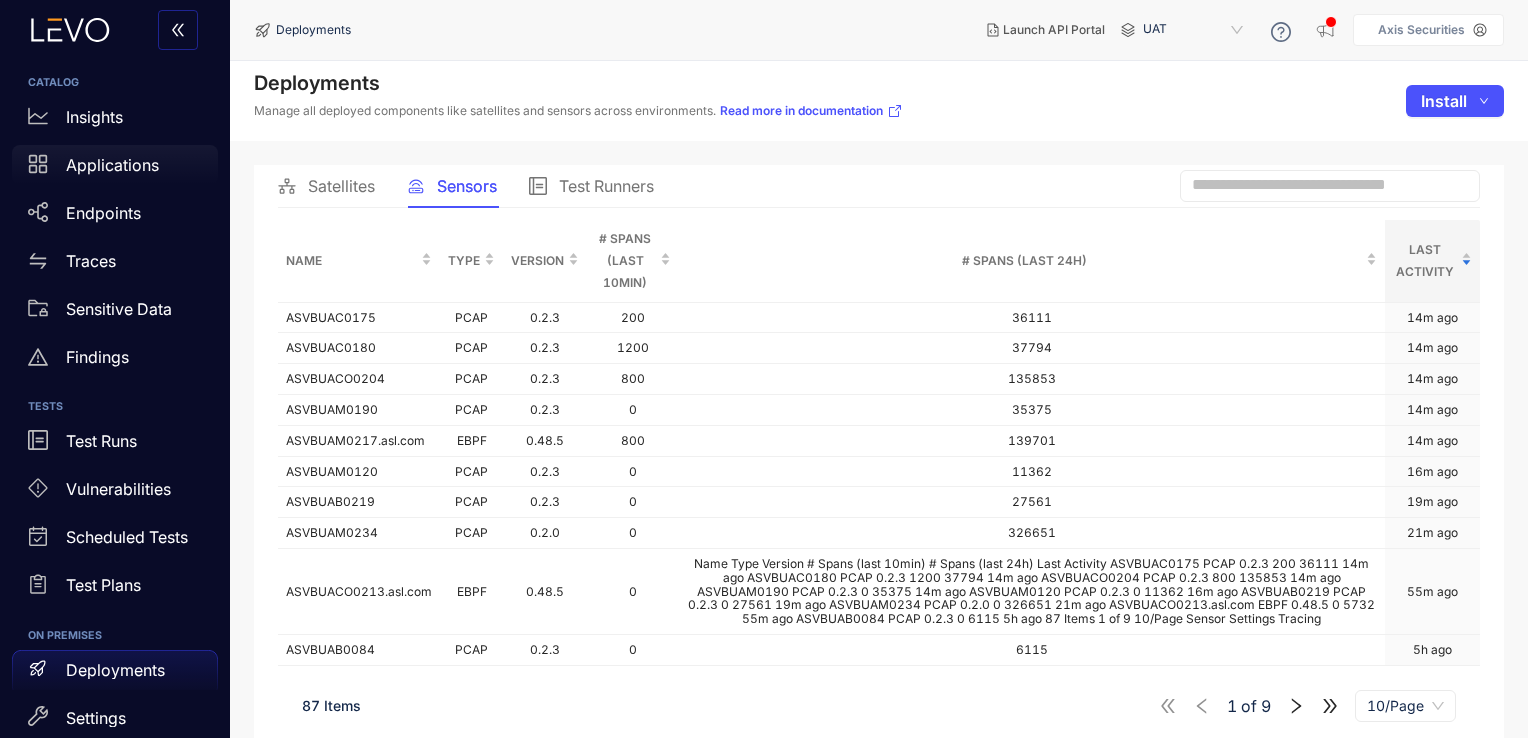 click on "Applications" at bounding box center [115, 169] 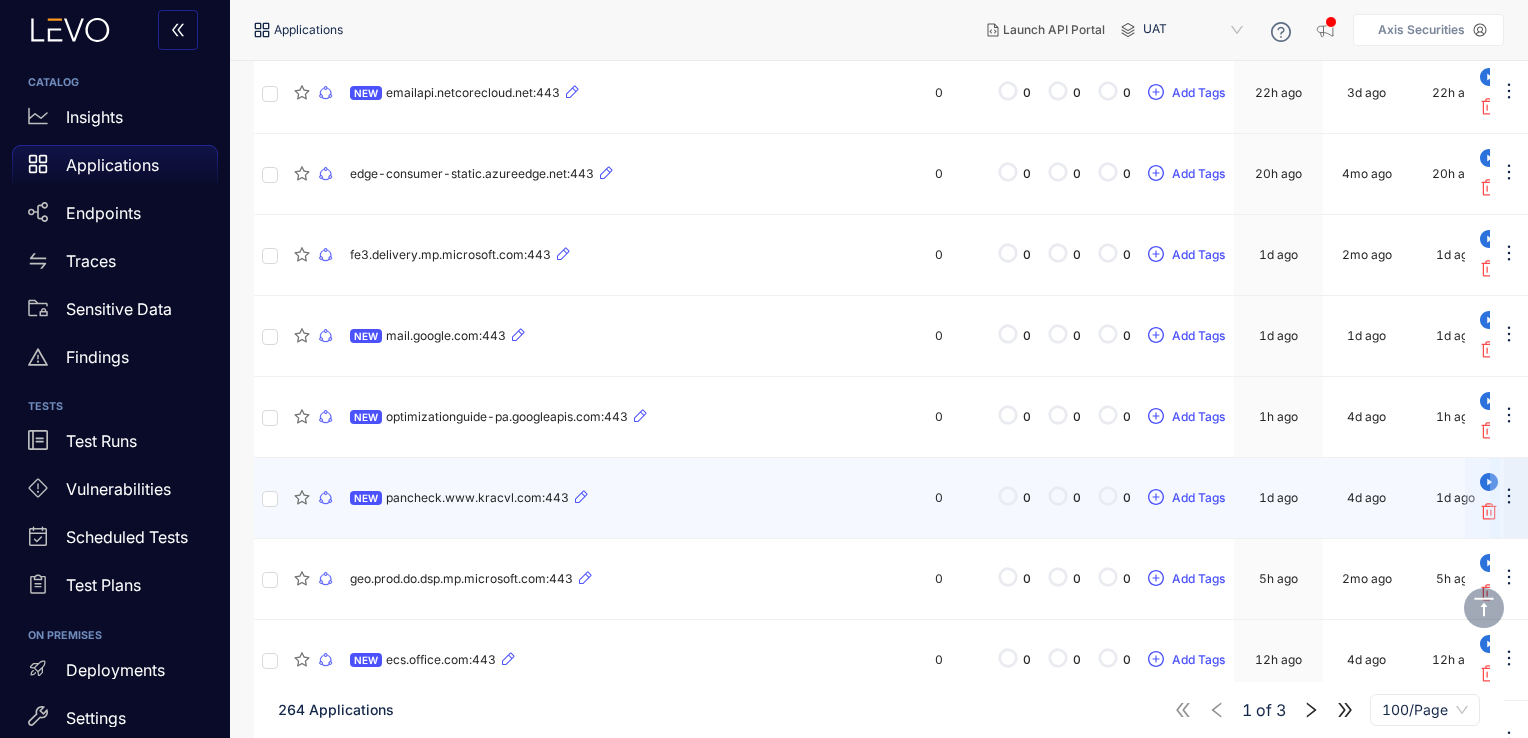 scroll, scrollTop: 1042, scrollLeft: 0, axis: vertical 